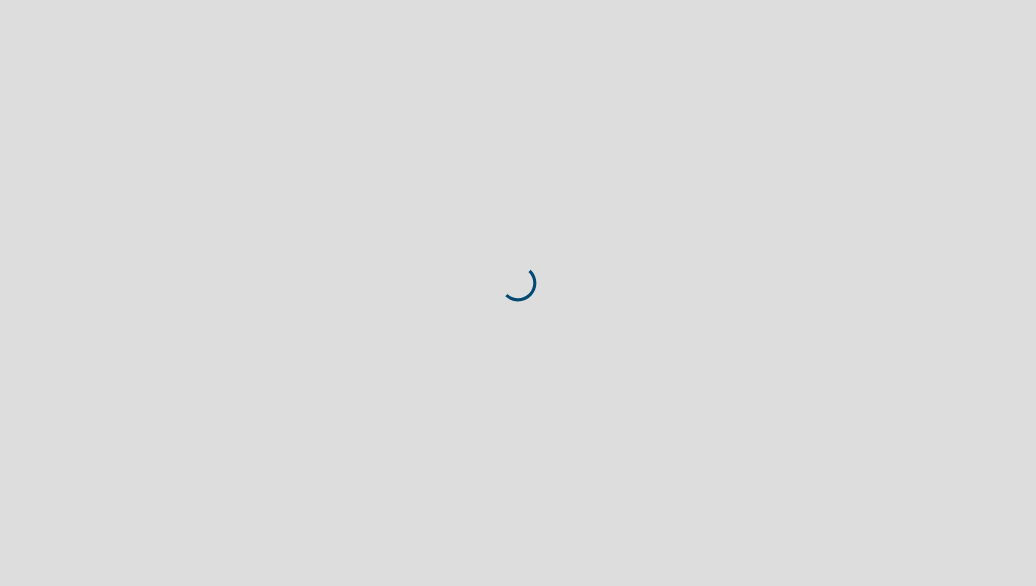 scroll, scrollTop: 0, scrollLeft: 0, axis: both 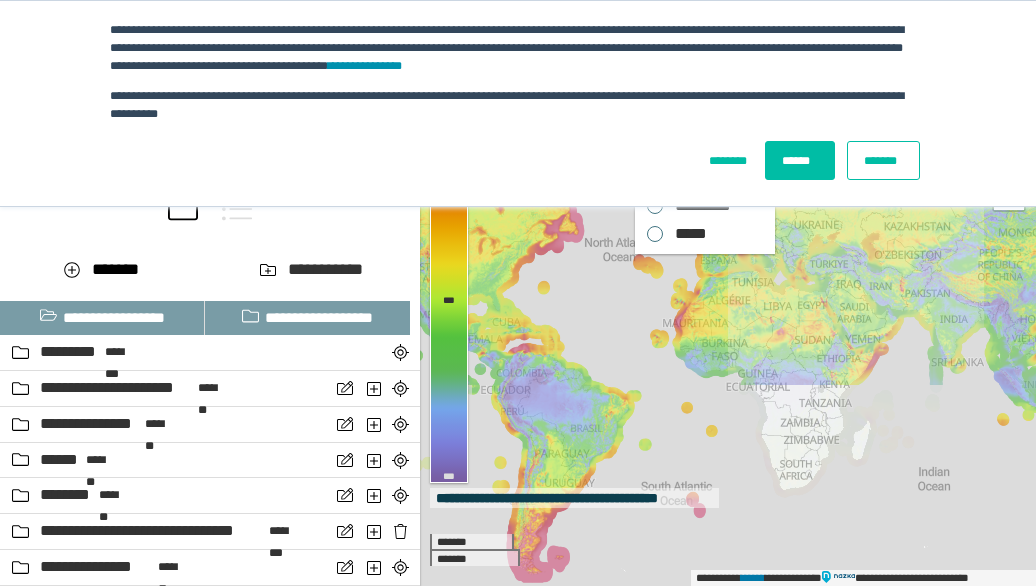 click on "*******" at bounding box center [883, 160] 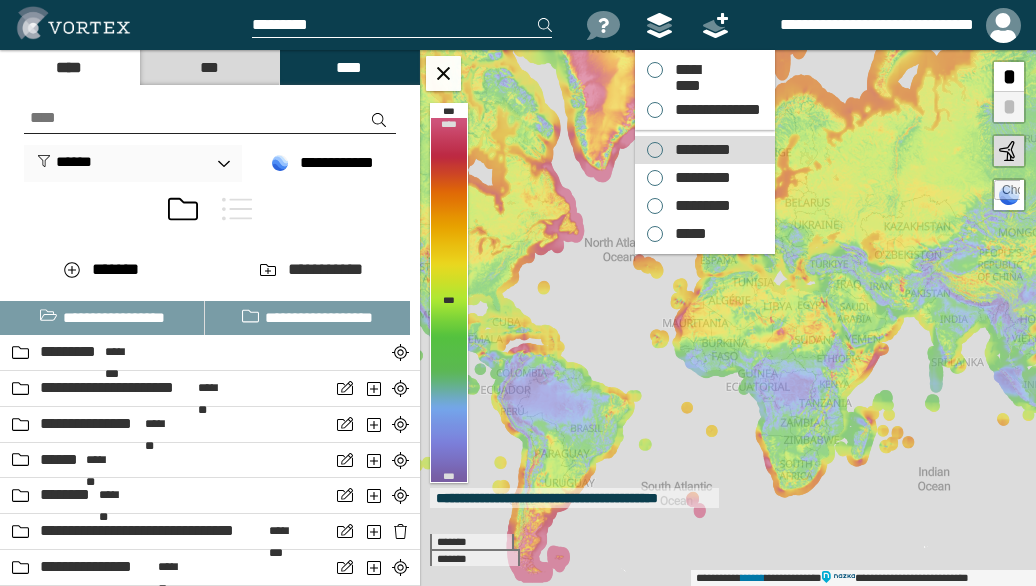 click on "*********" at bounding box center [698, 150] 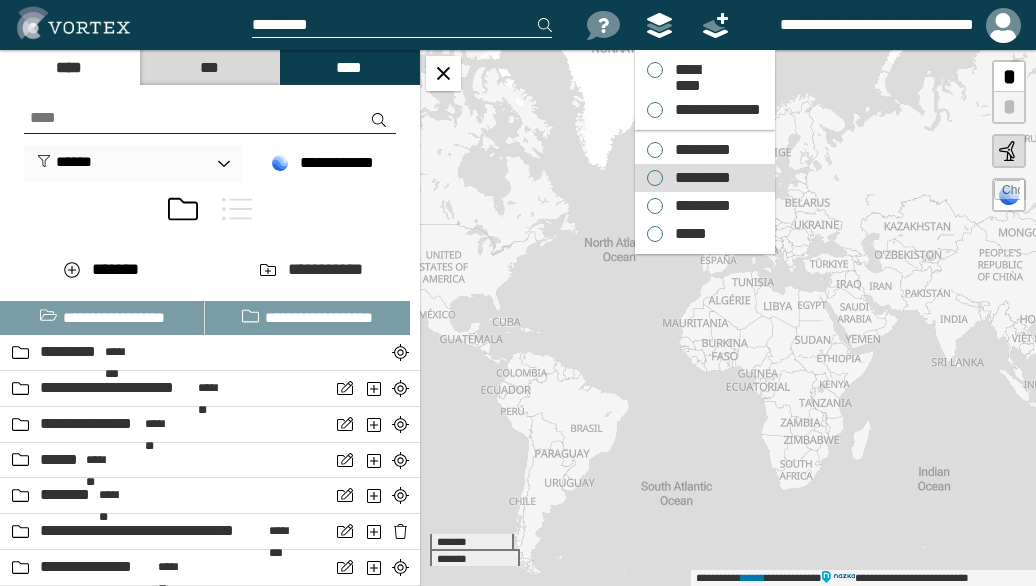 click on "*********" at bounding box center [698, 178] 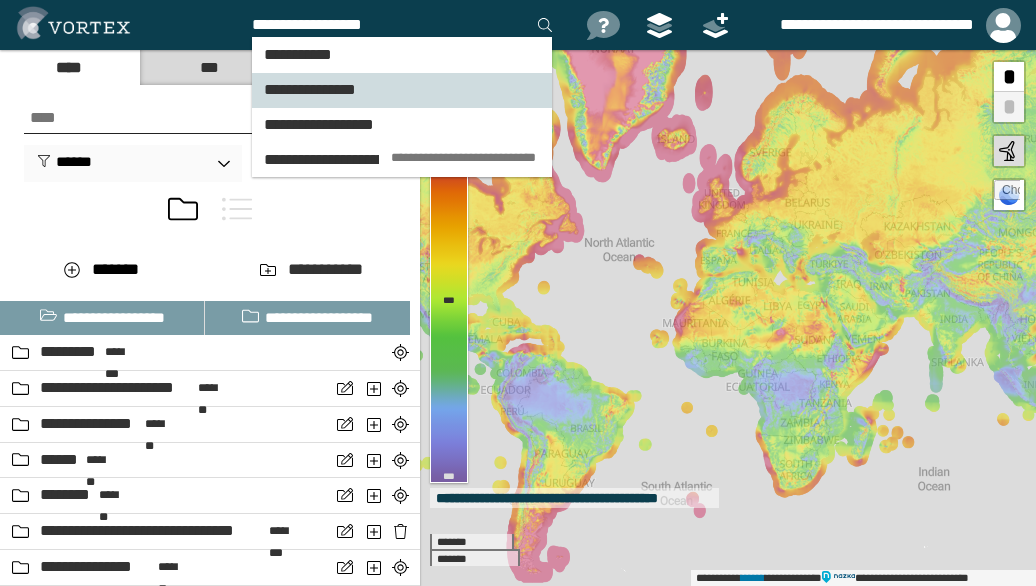 type on "**********" 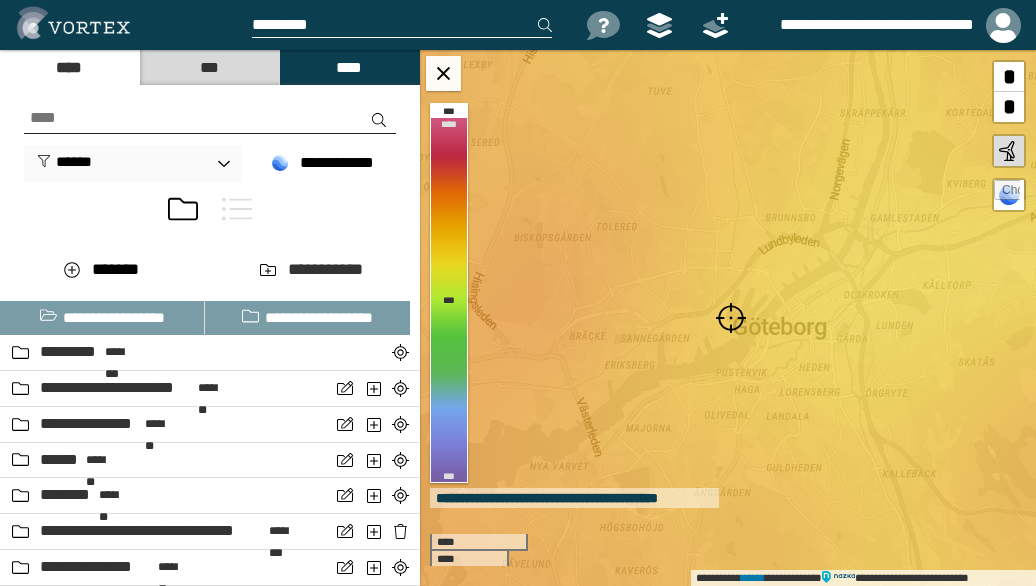 click at bounding box center (731, 318) 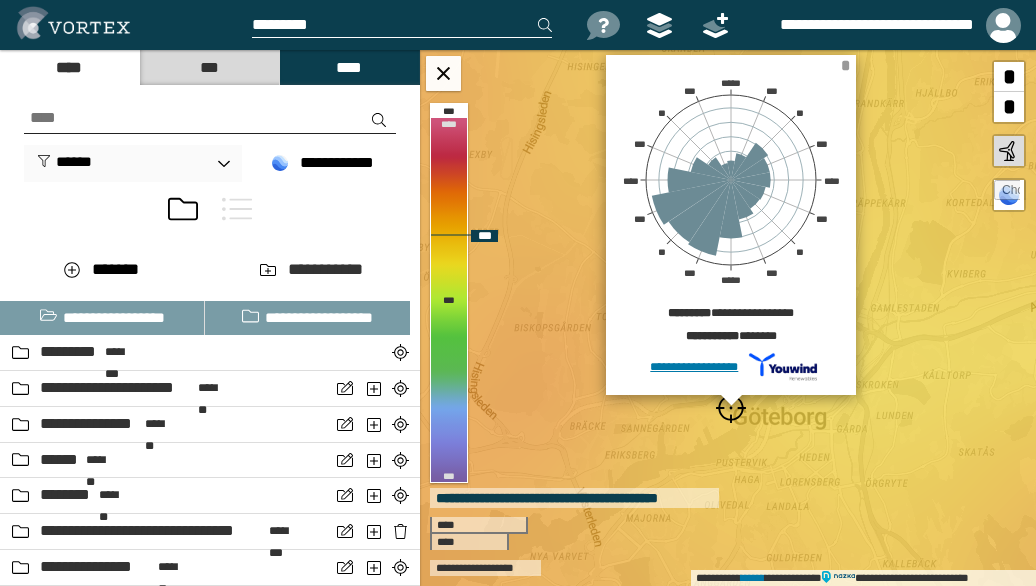 click on "*" at bounding box center [845, 65] 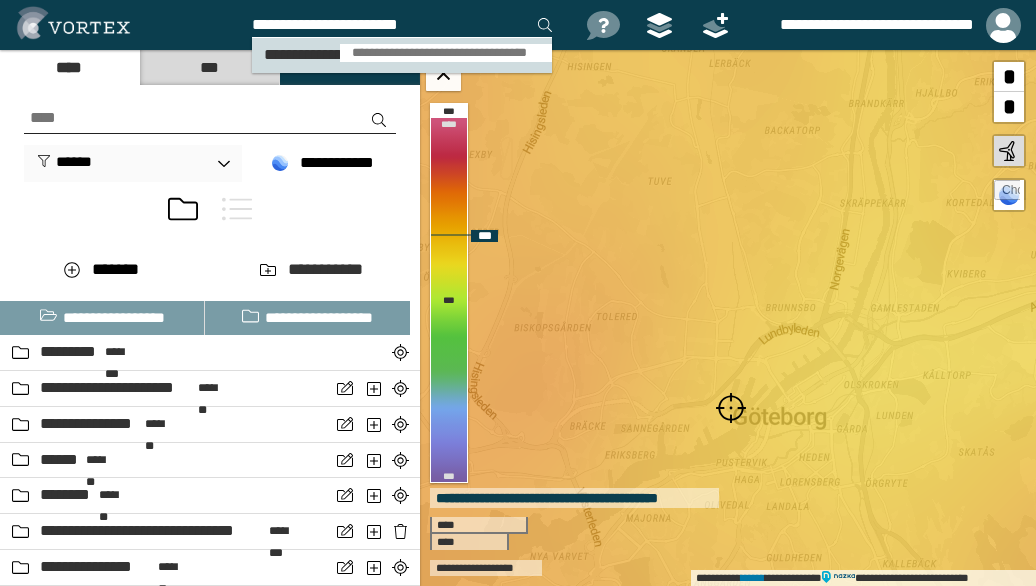 type on "**********" 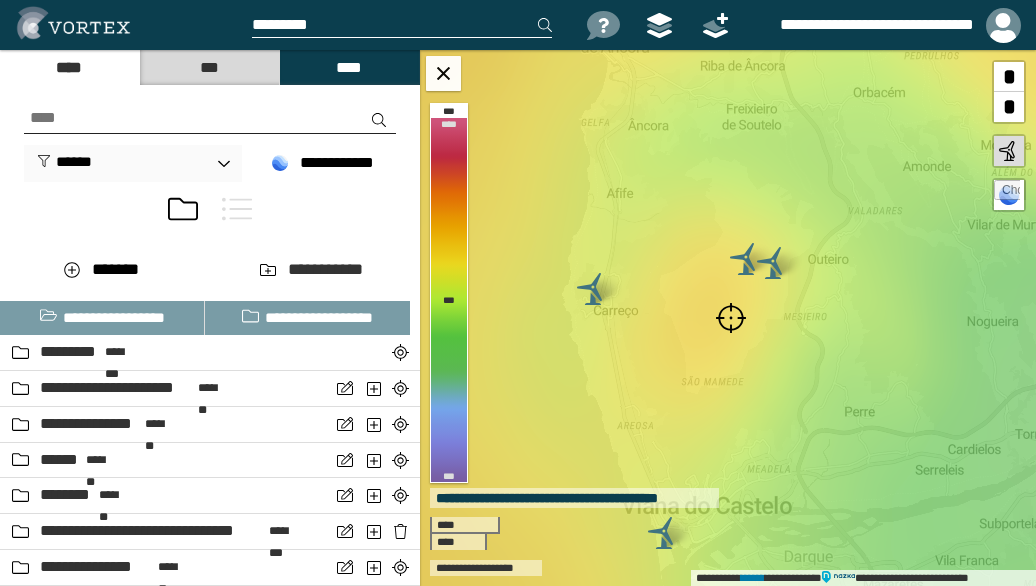 click at bounding box center (731, 318) 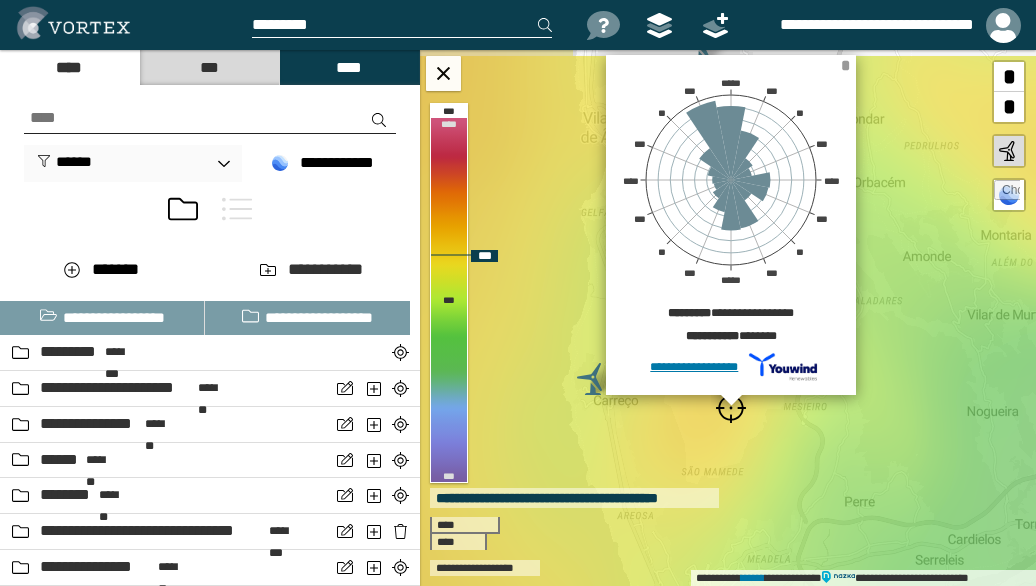click on "*" at bounding box center (845, 65) 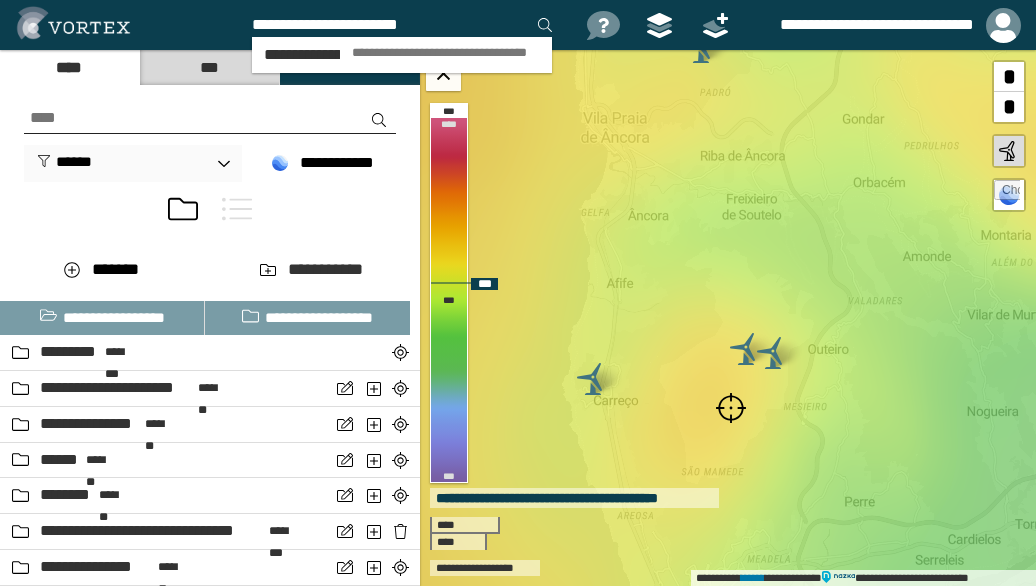 type on "**********" 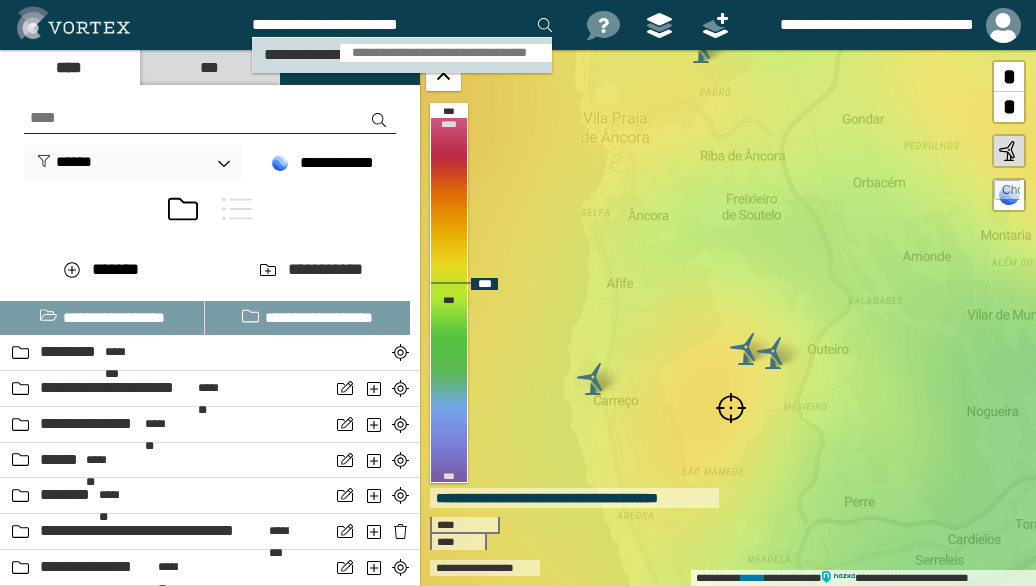 click on "**********" at bounding box center (446, 53) 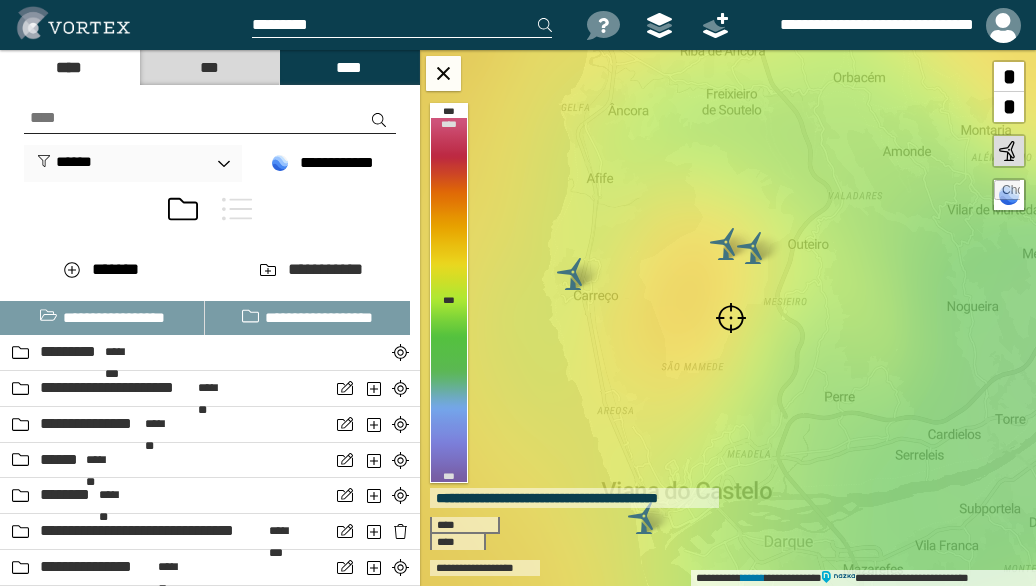 click at bounding box center (731, 318) 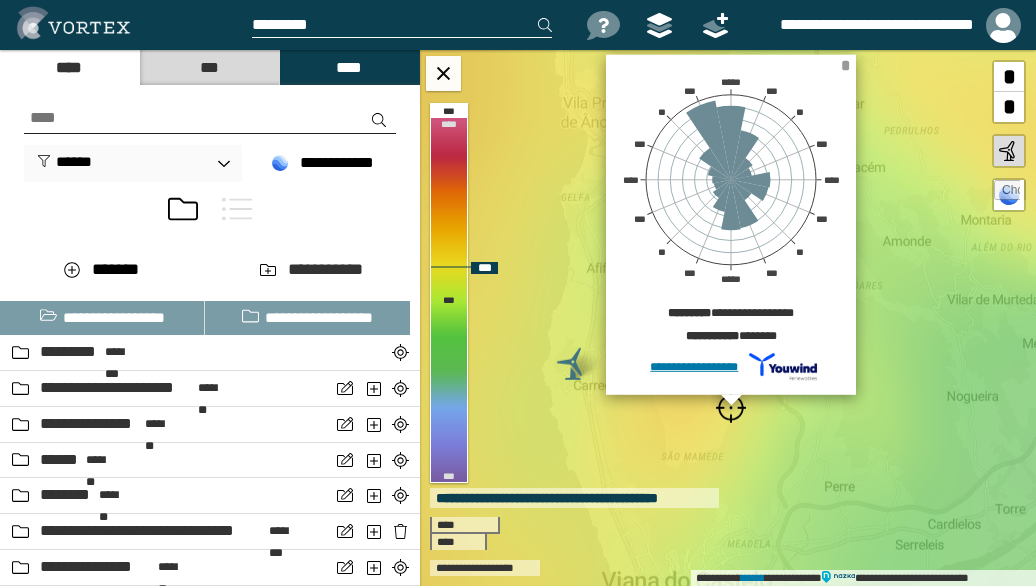 click on "*" at bounding box center (845, 65) 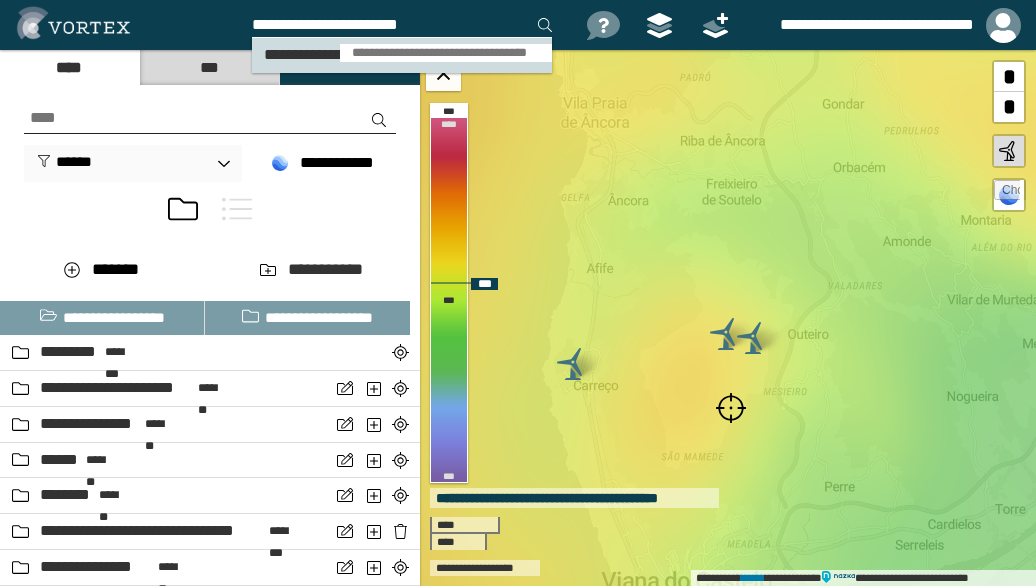 type on "**********" 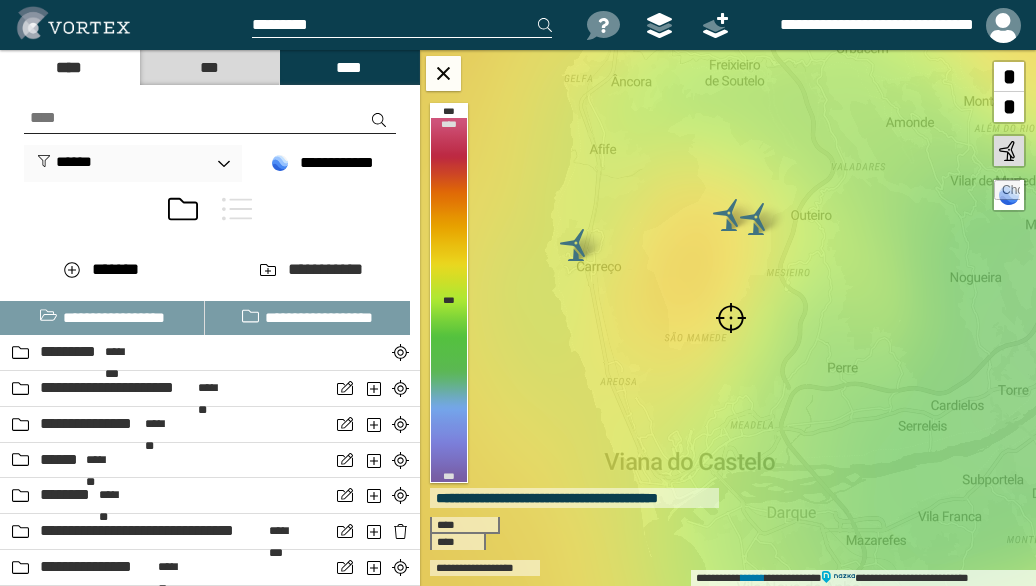 click at bounding box center (731, 318) 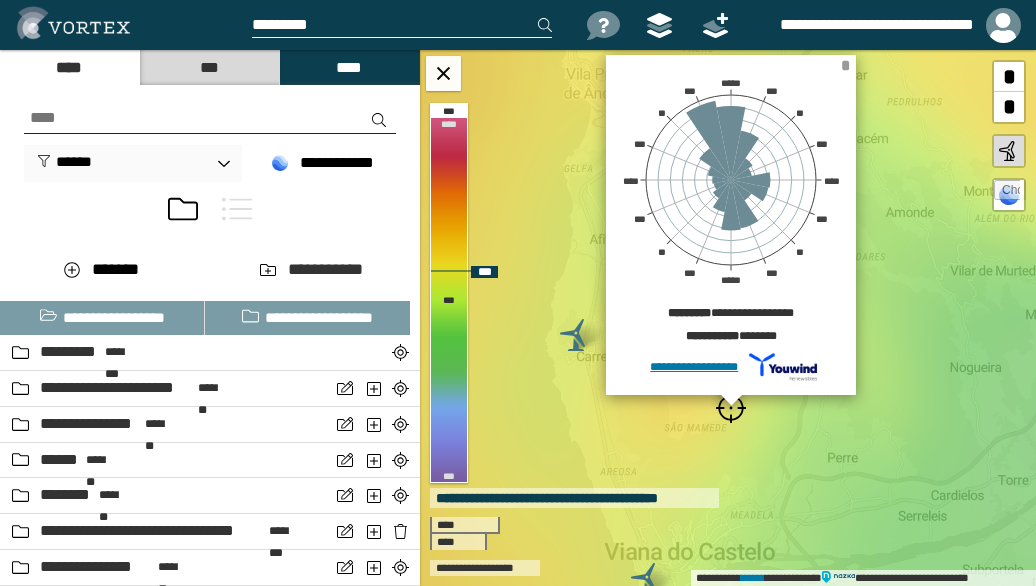 click on "*" at bounding box center [845, 65] 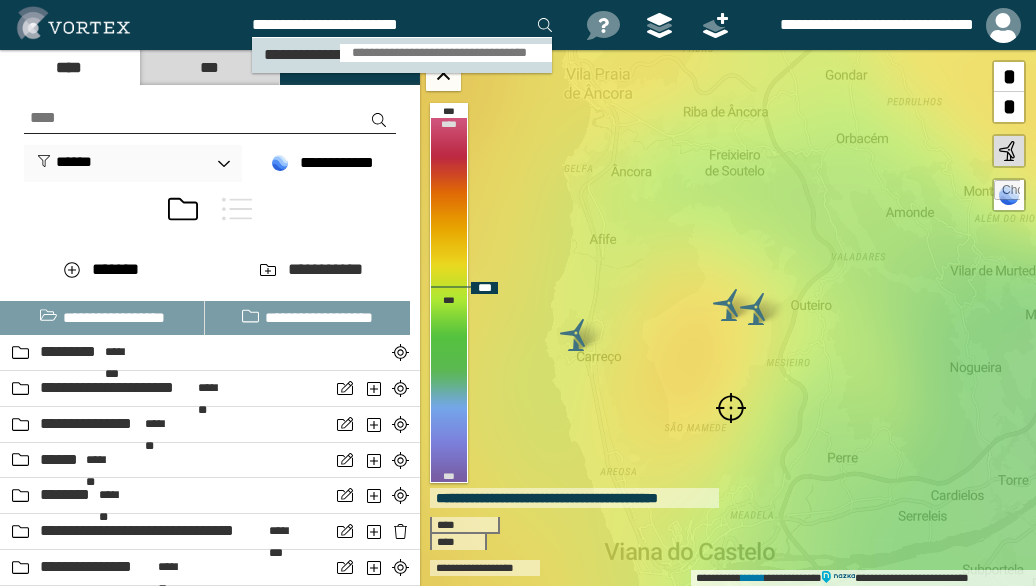 type on "**********" 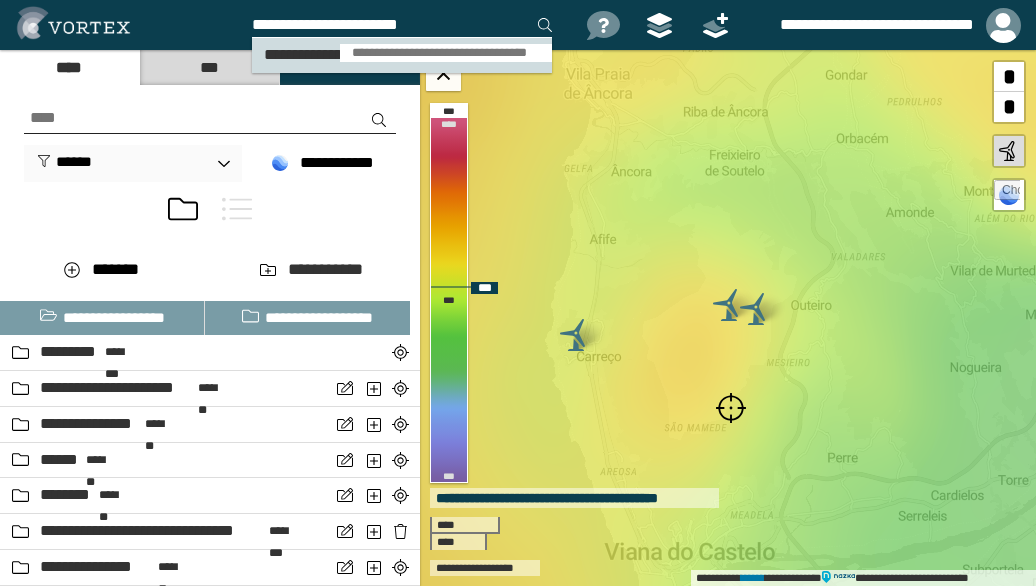 click on "**********" at bounding box center (446, 53) 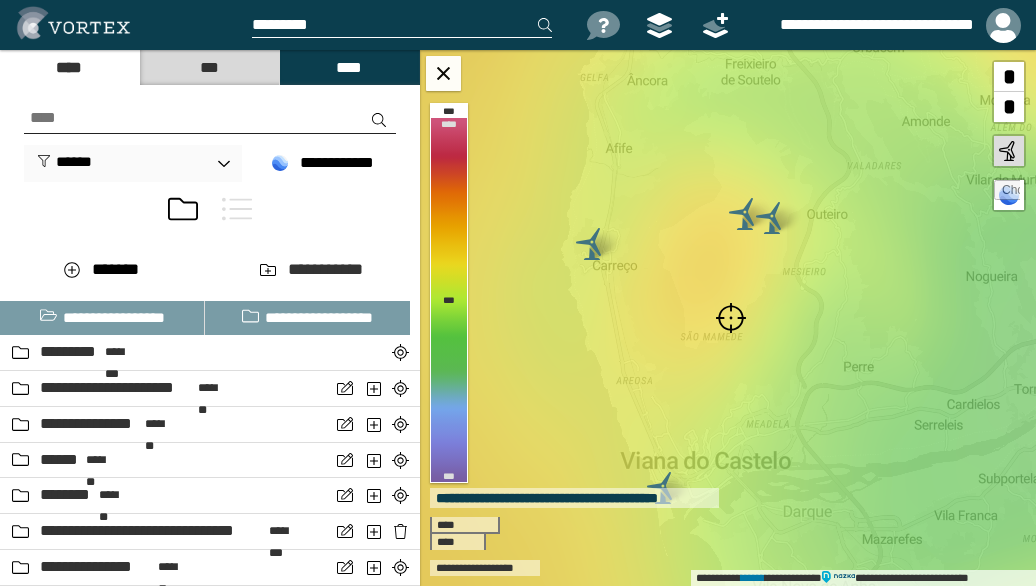 click at bounding box center (731, 318) 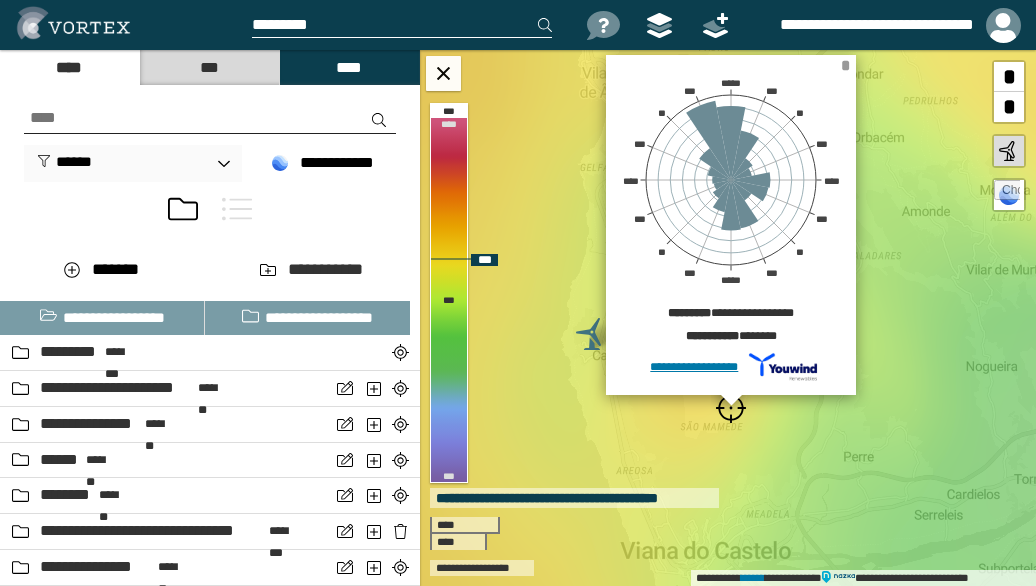 click on "*" at bounding box center [845, 65] 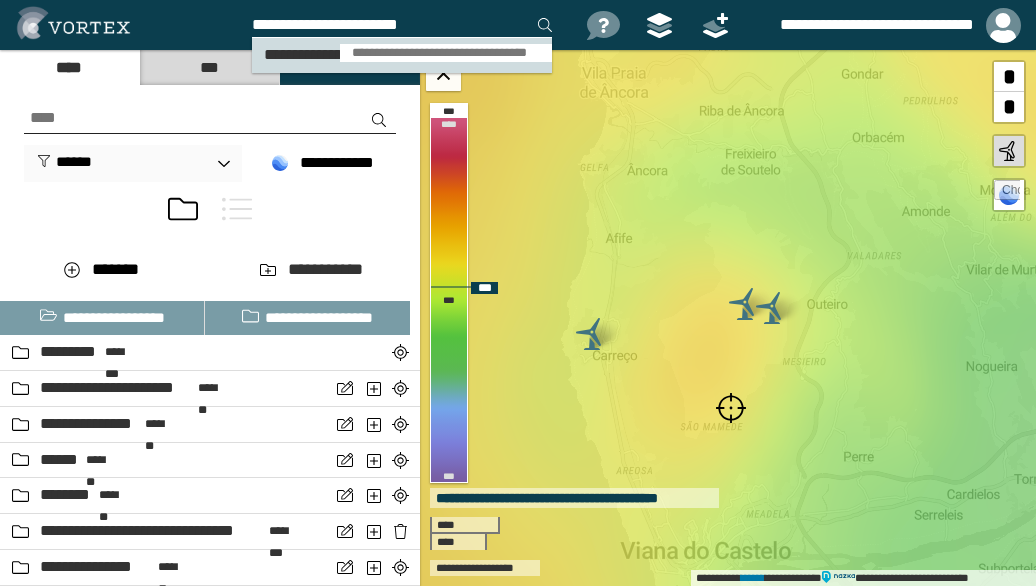 type on "**********" 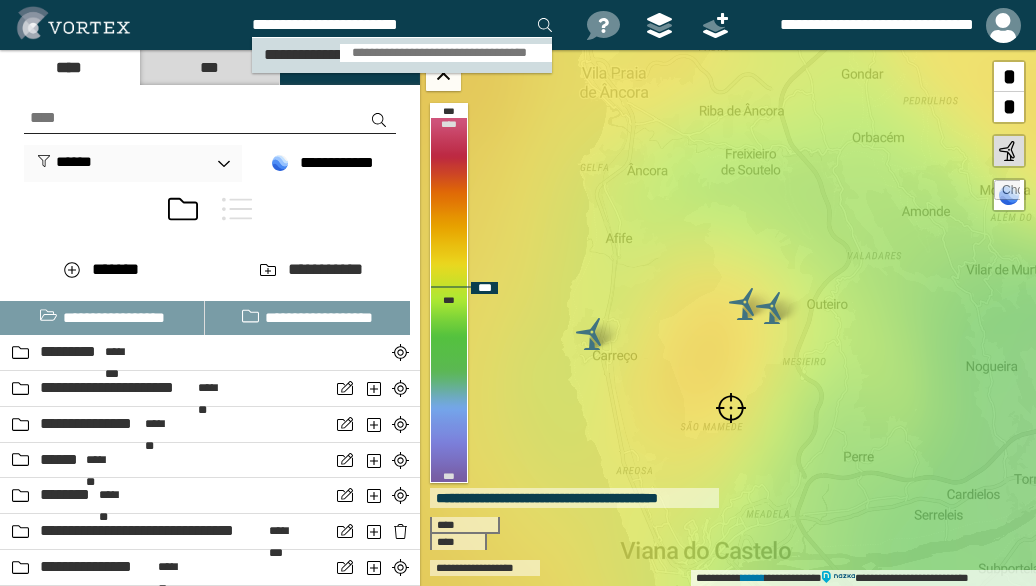 click on "**********" at bounding box center [446, 53] 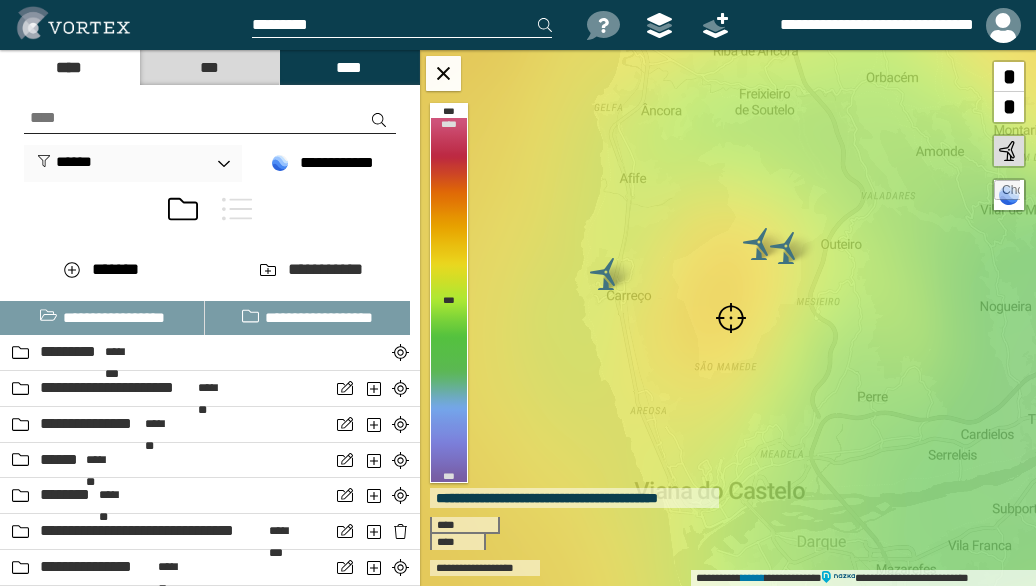 click at bounding box center (731, 318) 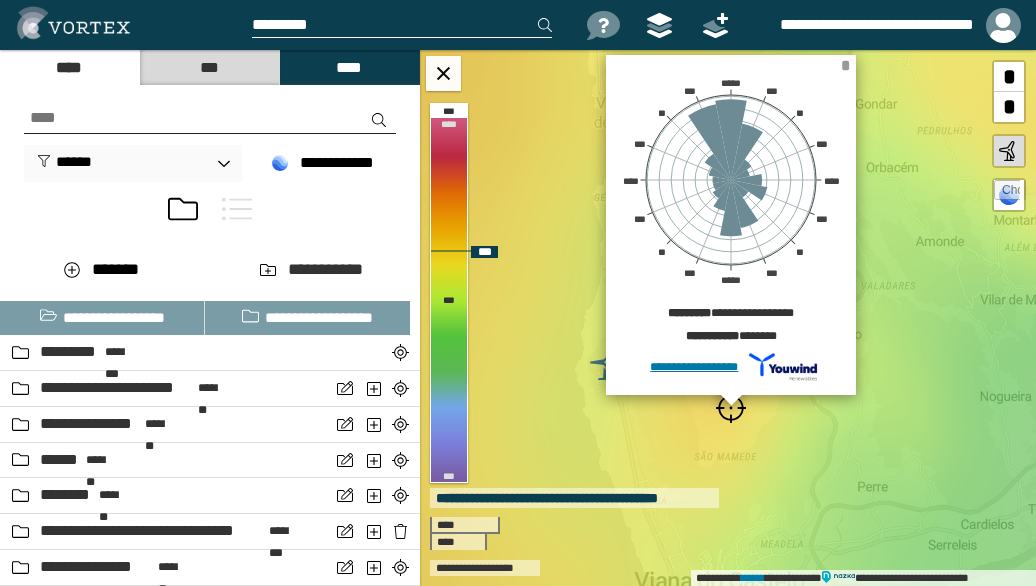 click on "*" at bounding box center (845, 65) 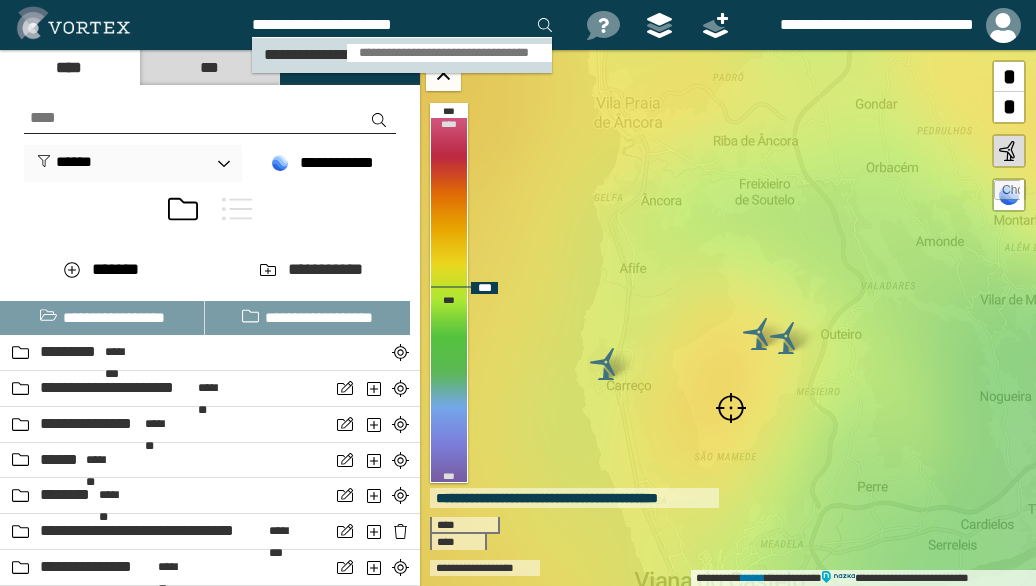 type on "**********" 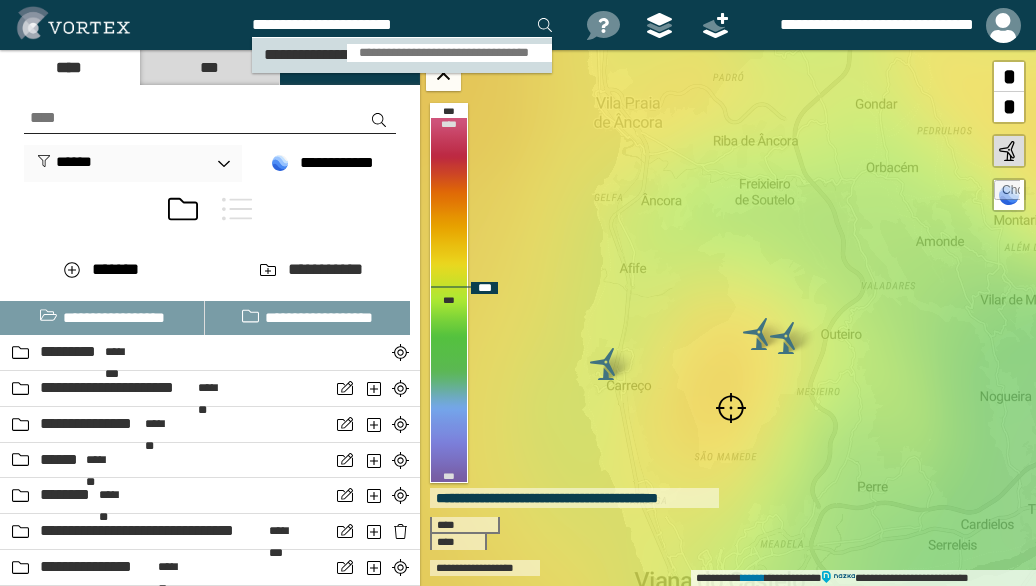 click on "**********" at bounding box center [449, 53] 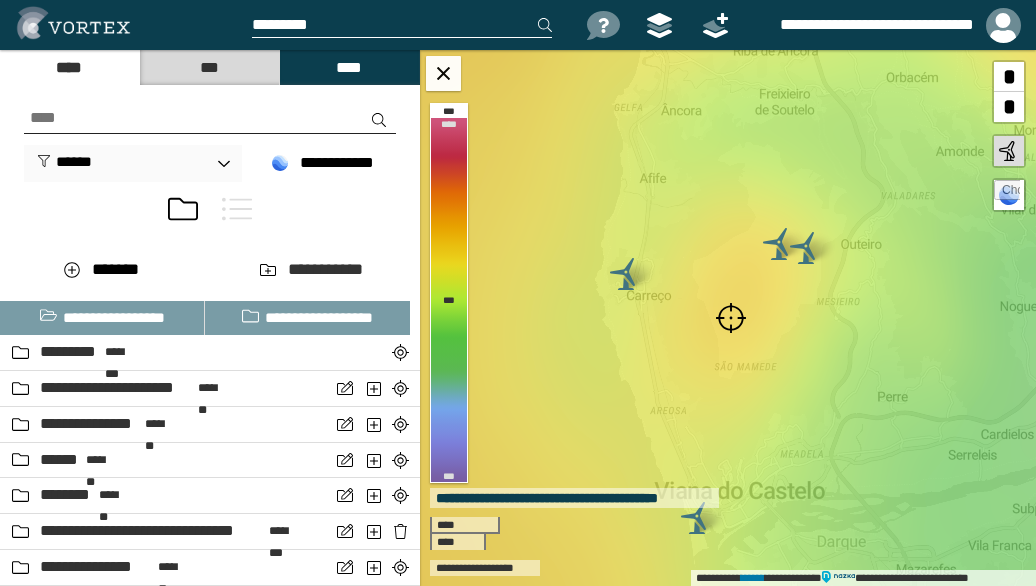 click at bounding box center [731, 318] 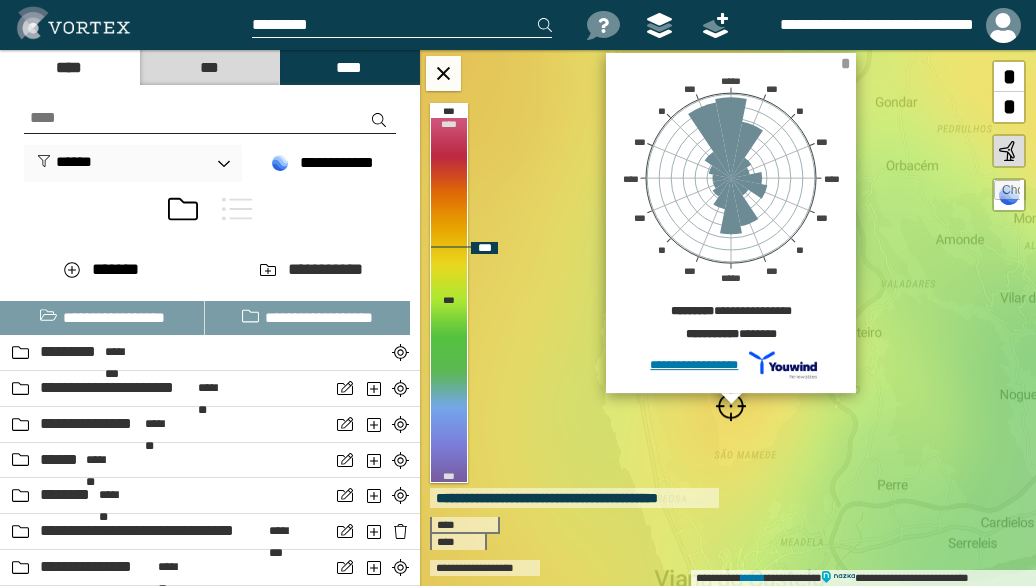 click on "*" at bounding box center (845, 63) 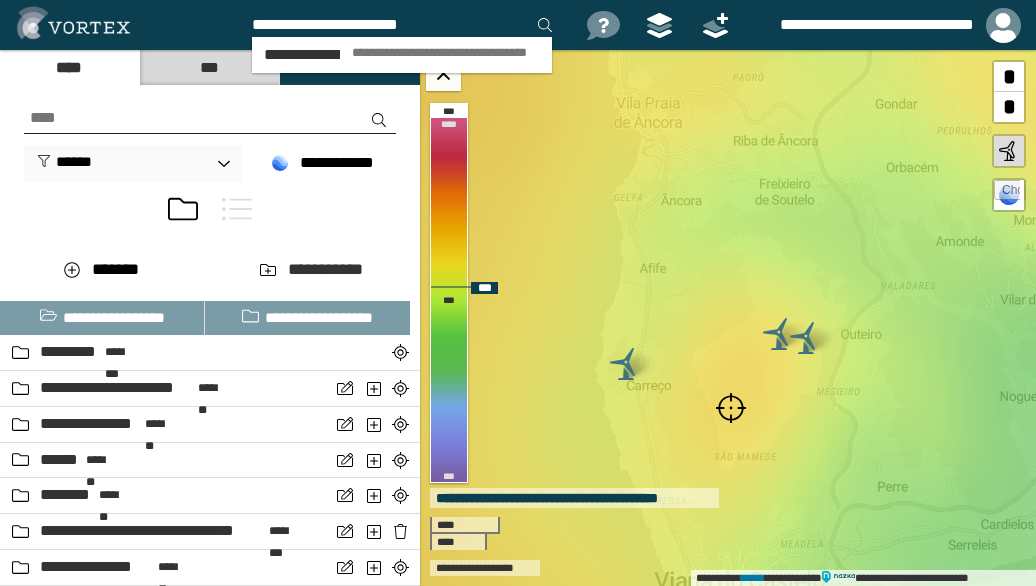 type on "**********" 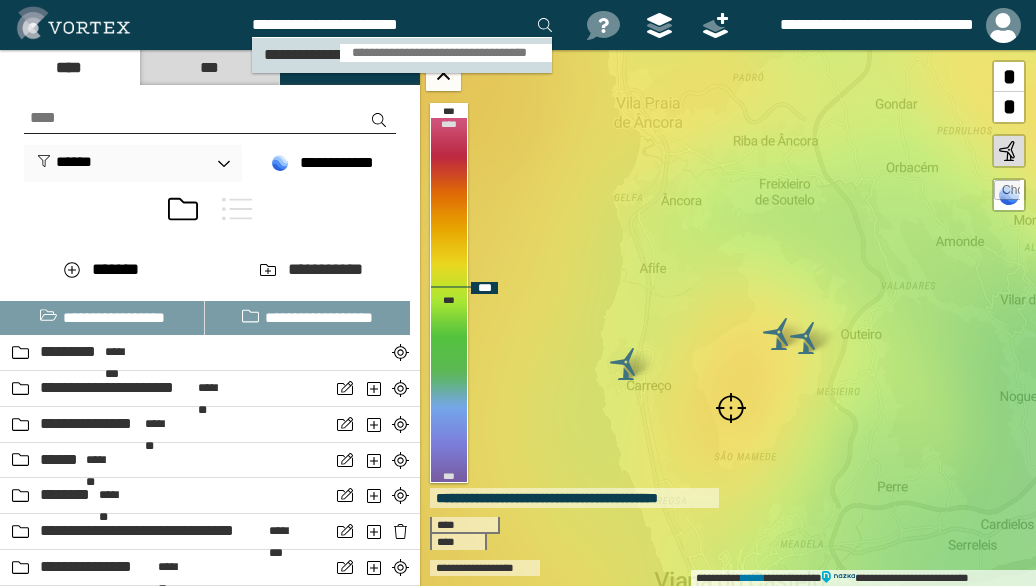 click on "**********" at bounding box center [446, 53] 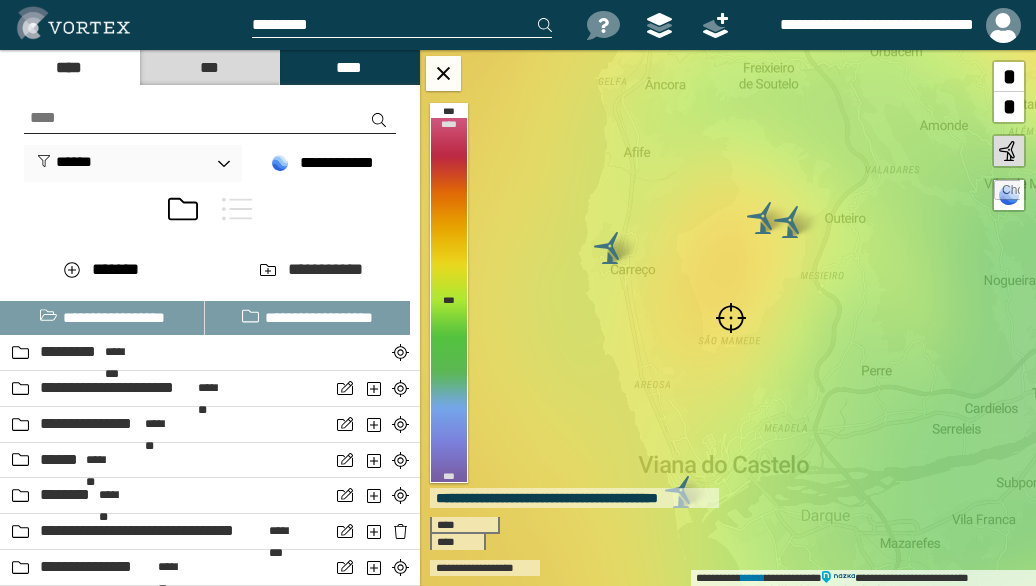 click at bounding box center [731, 318] 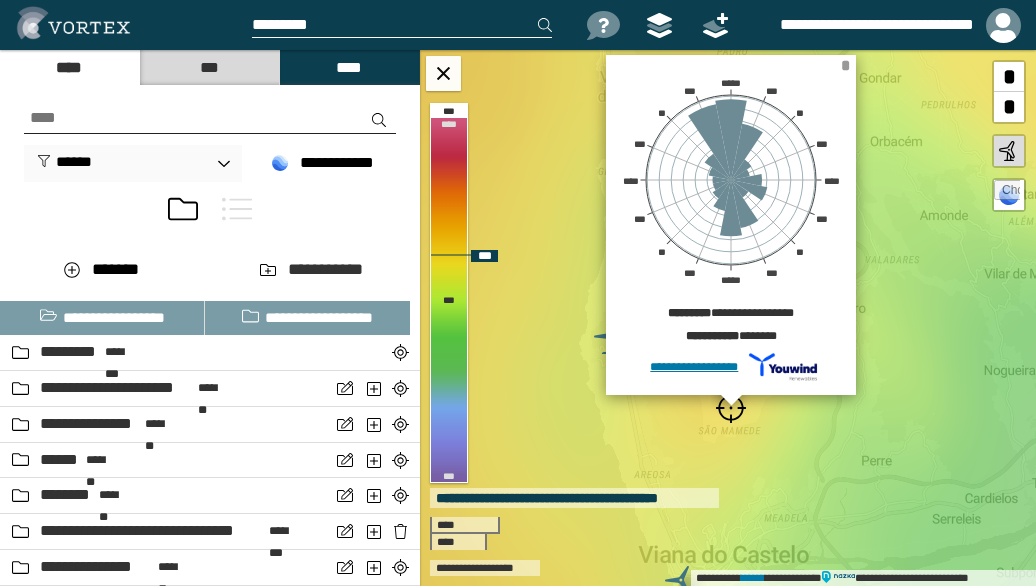 click on "*" at bounding box center [845, 65] 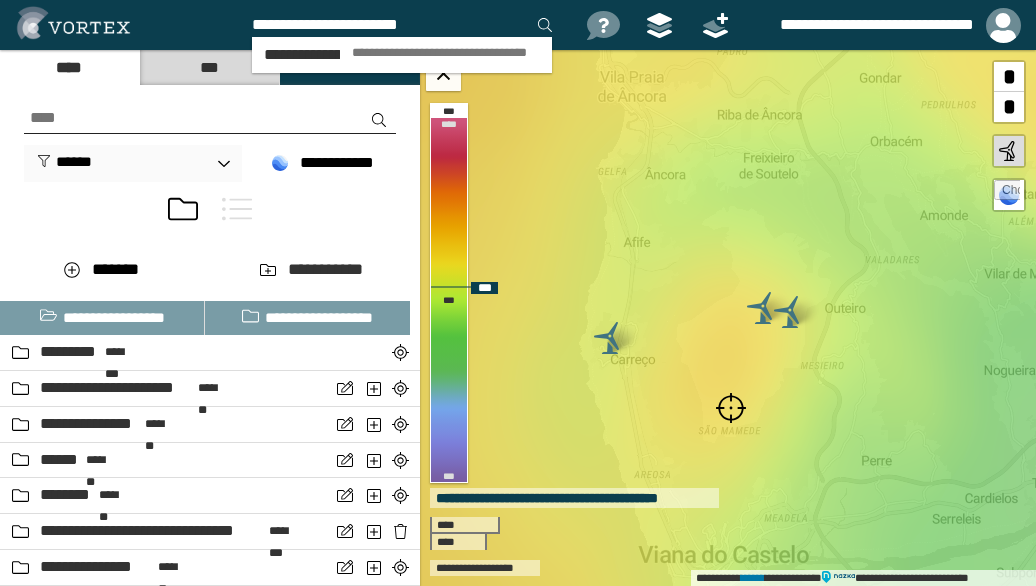 type on "**********" 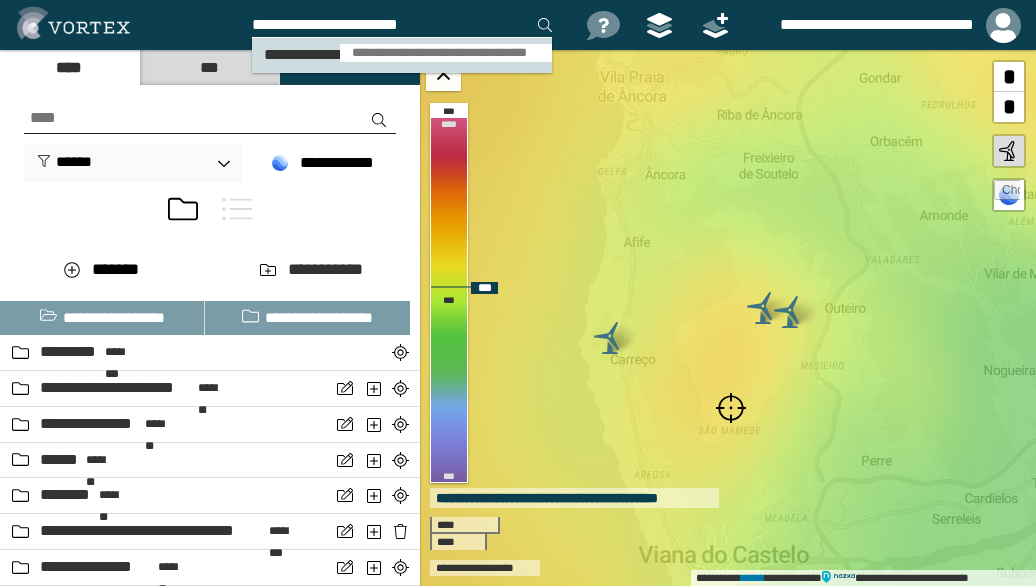 click on "**********" at bounding box center (446, 53) 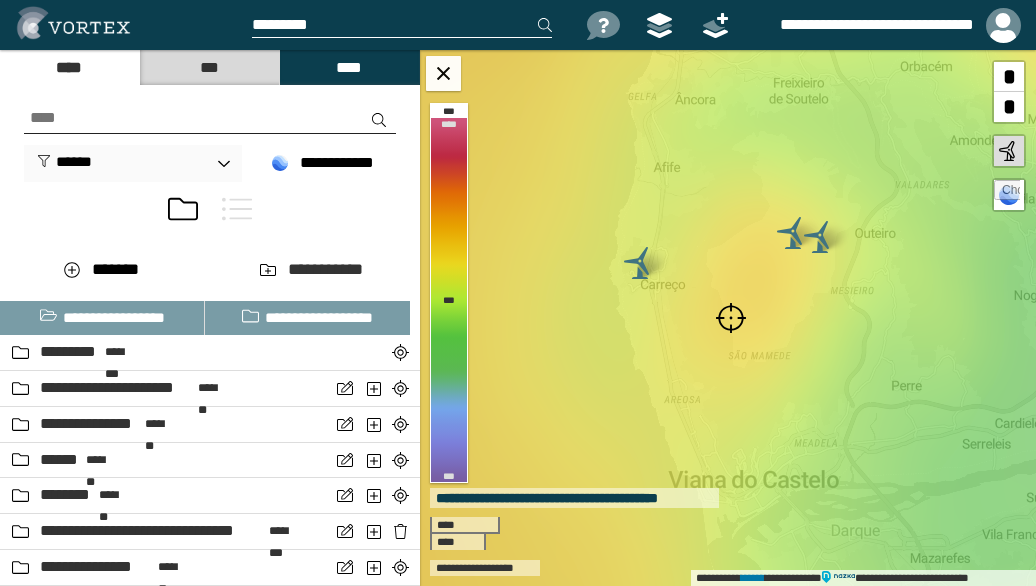 click at bounding box center (731, 318) 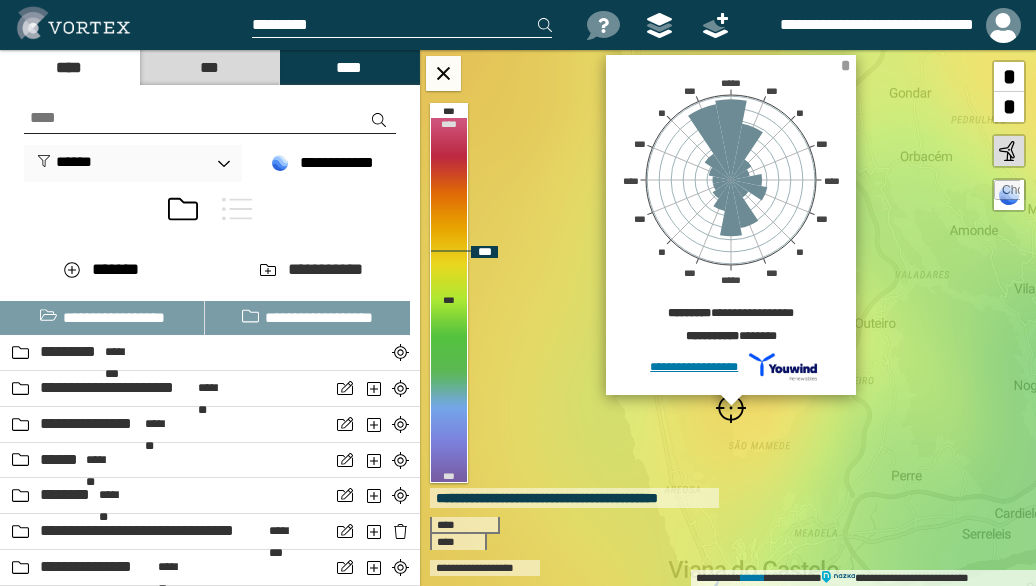 click on "*" at bounding box center [845, 65] 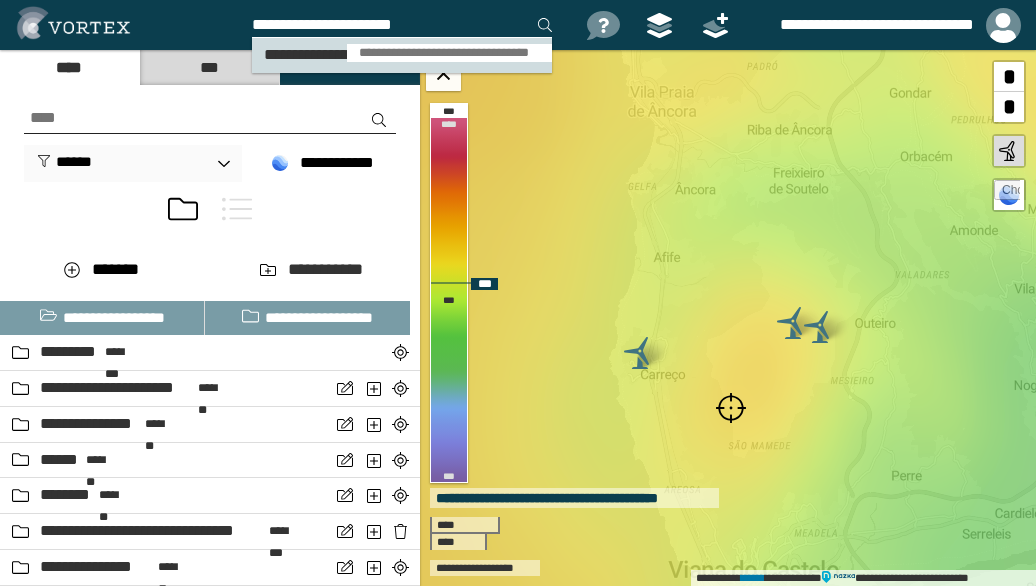 type on "**********" 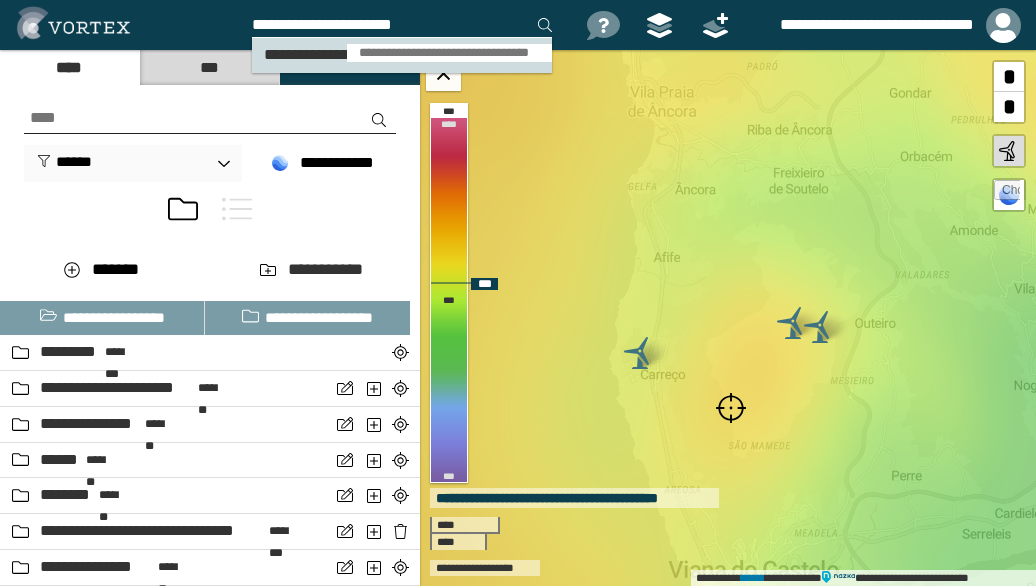 click on "**********" at bounding box center (449, 53) 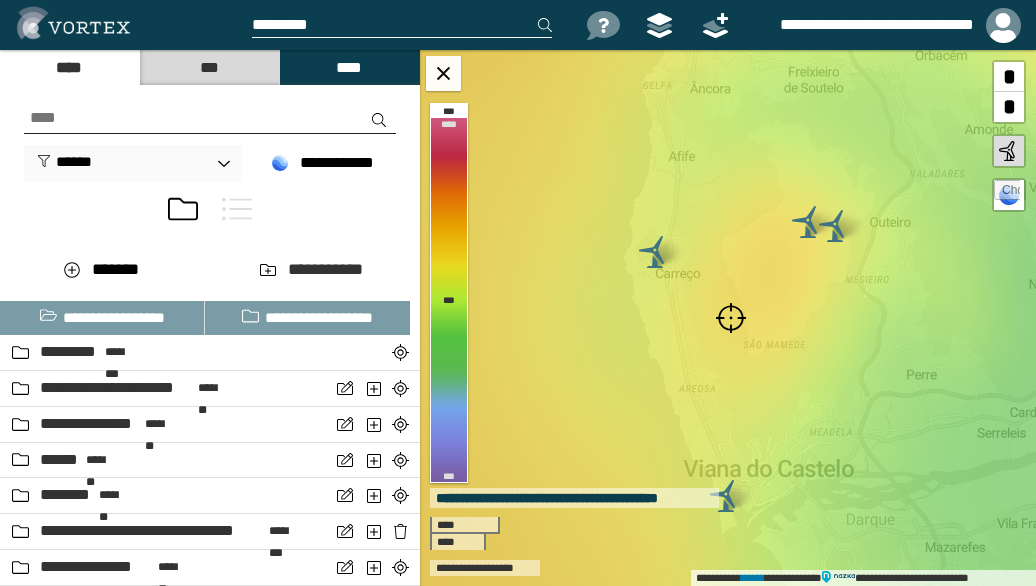click at bounding box center [731, 318] 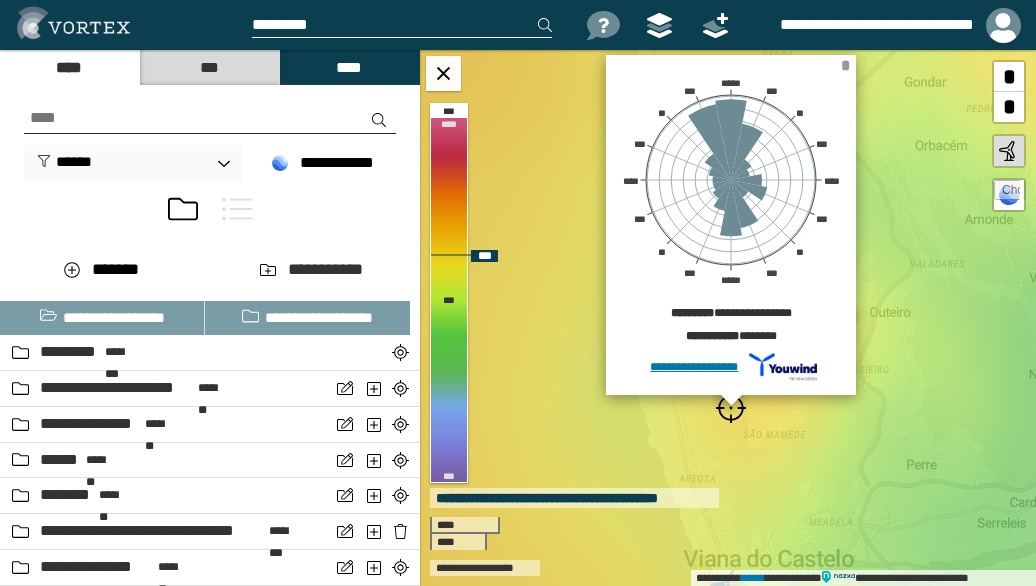 click on "*" at bounding box center (845, 65) 